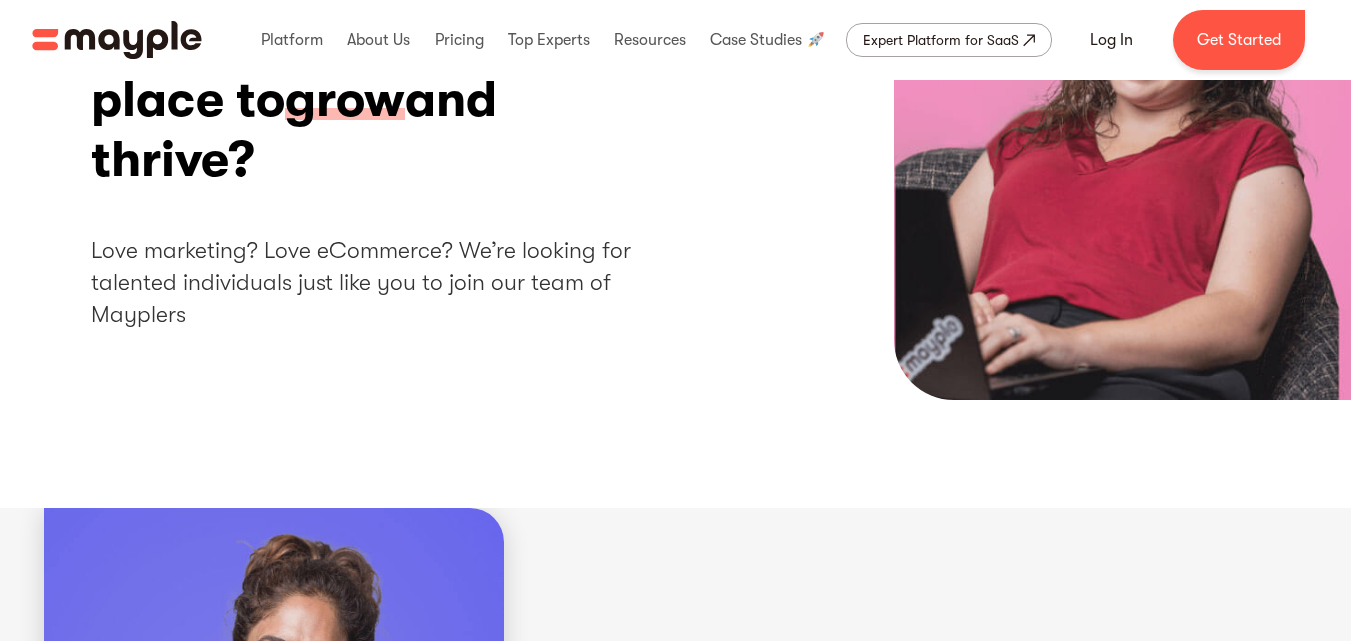 scroll, scrollTop: 289, scrollLeft: 0, axis: vertical 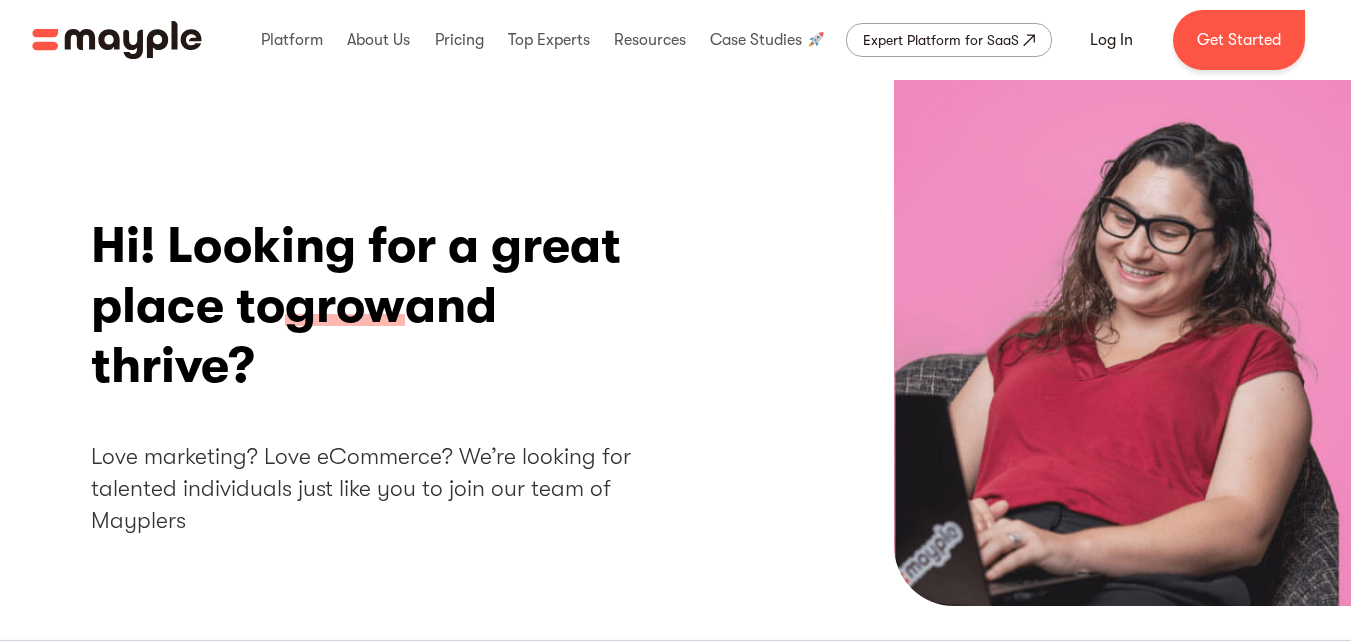 drag, startPoint x: 1365, startPoint y: 108, endPoint x: 1362, endPoint y: 41, distance: 67.06713 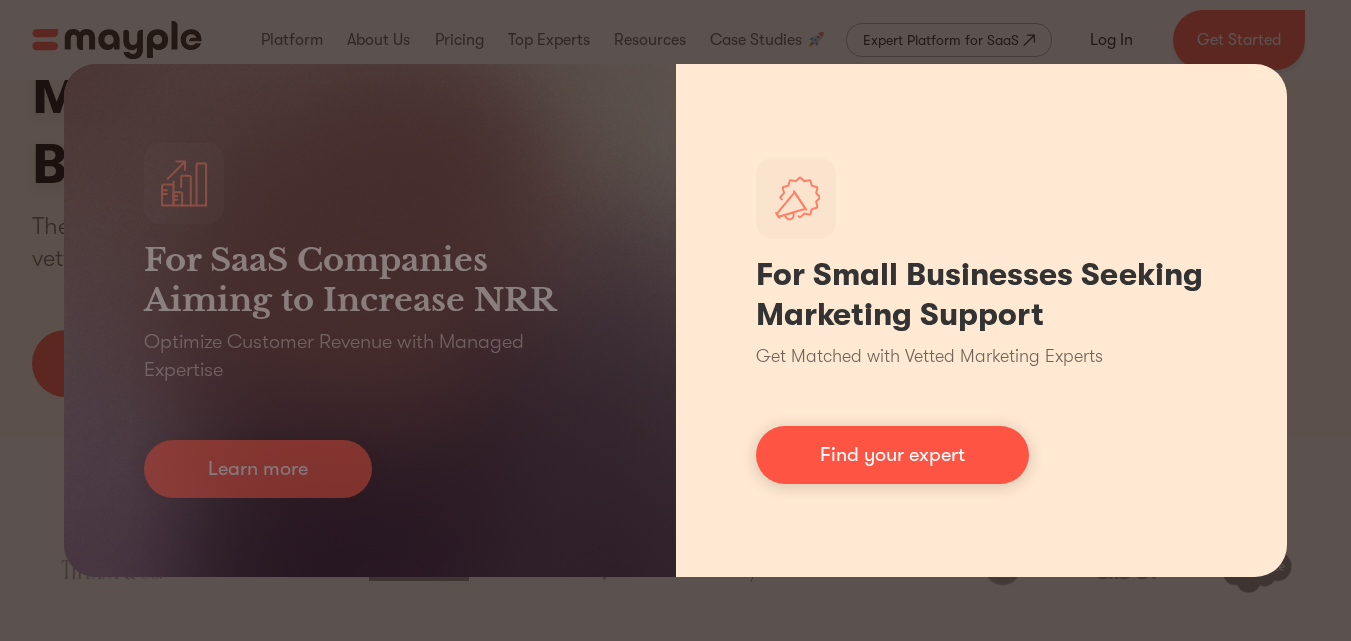 scroll, scrollTop: 200, scrollLeft: 0, axis: vertical 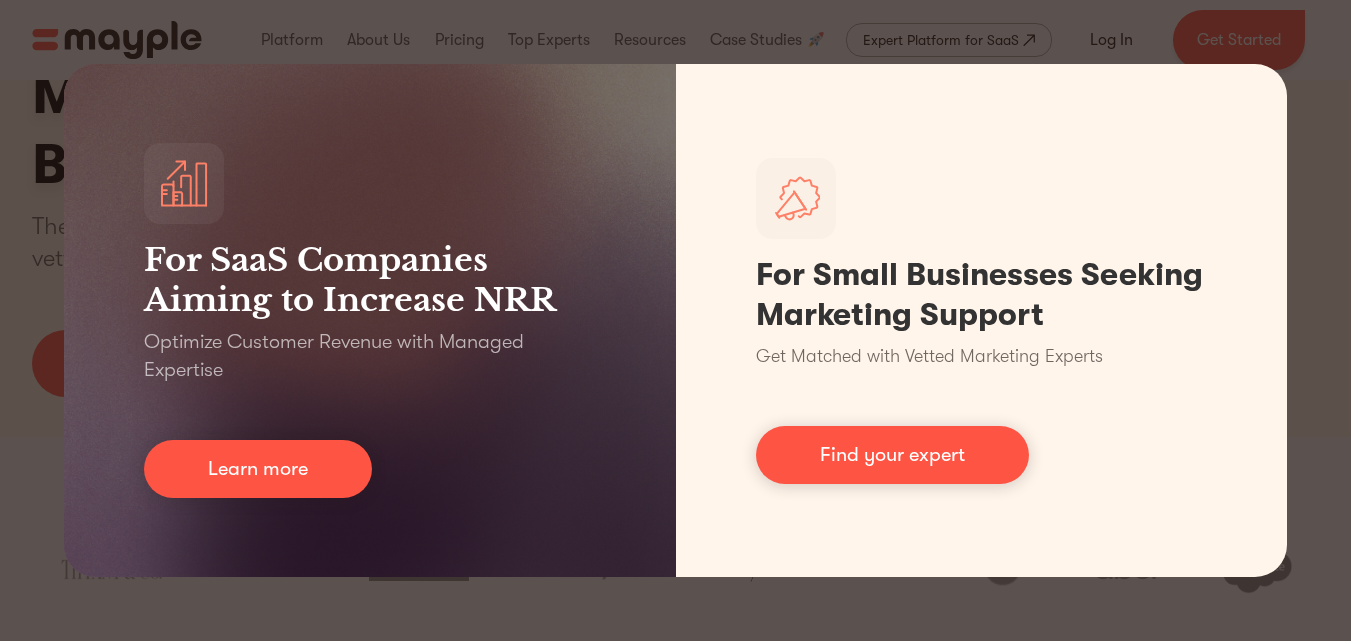 click on "For SaaS Companies Aiming to Increase NRR Optimize Customer Revenue with Managed Expertise Learn more For Small Businesses Seeking Marketing Support Get Matched with Vetted Marketing Experts Find your expert" at bounding box center (675, 320) 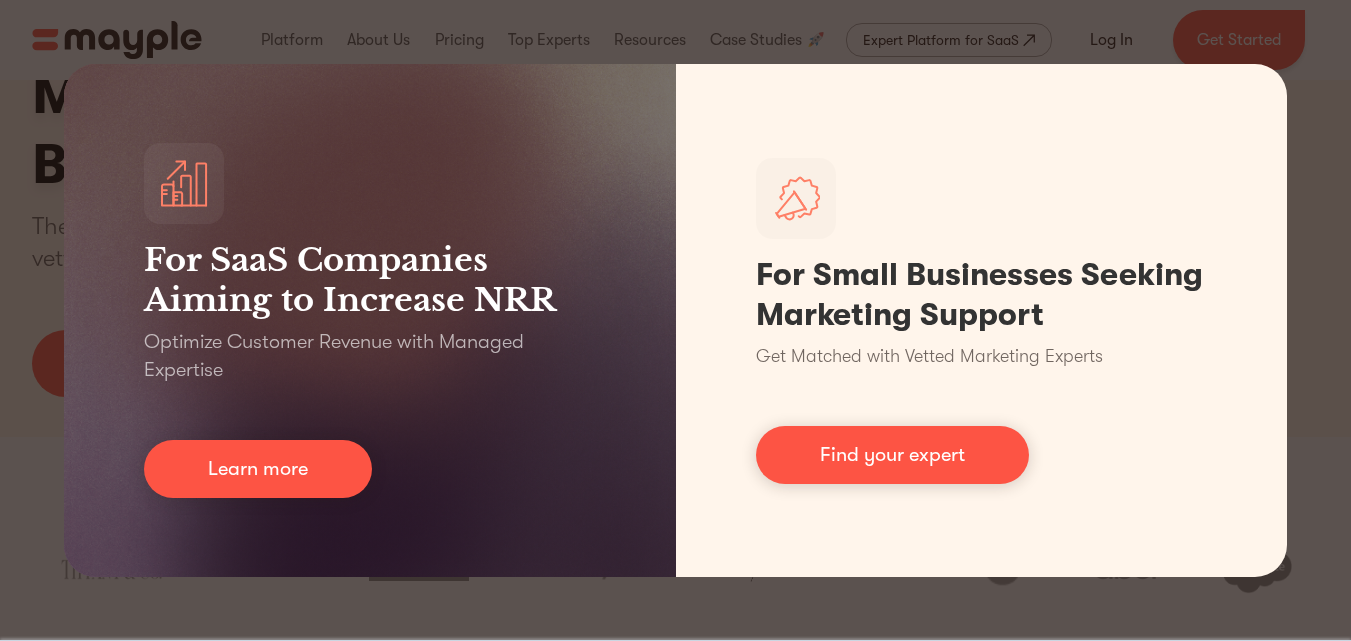 click on "For SaaS Companies Aiming to Increase NRR Optimize Customer Revenue with Managed Expertise Learn more For Small Businesses Seeking Marketing Support Get Matched with Vetted Marketing Experts Find your expert" at bounding box center (675, 320) 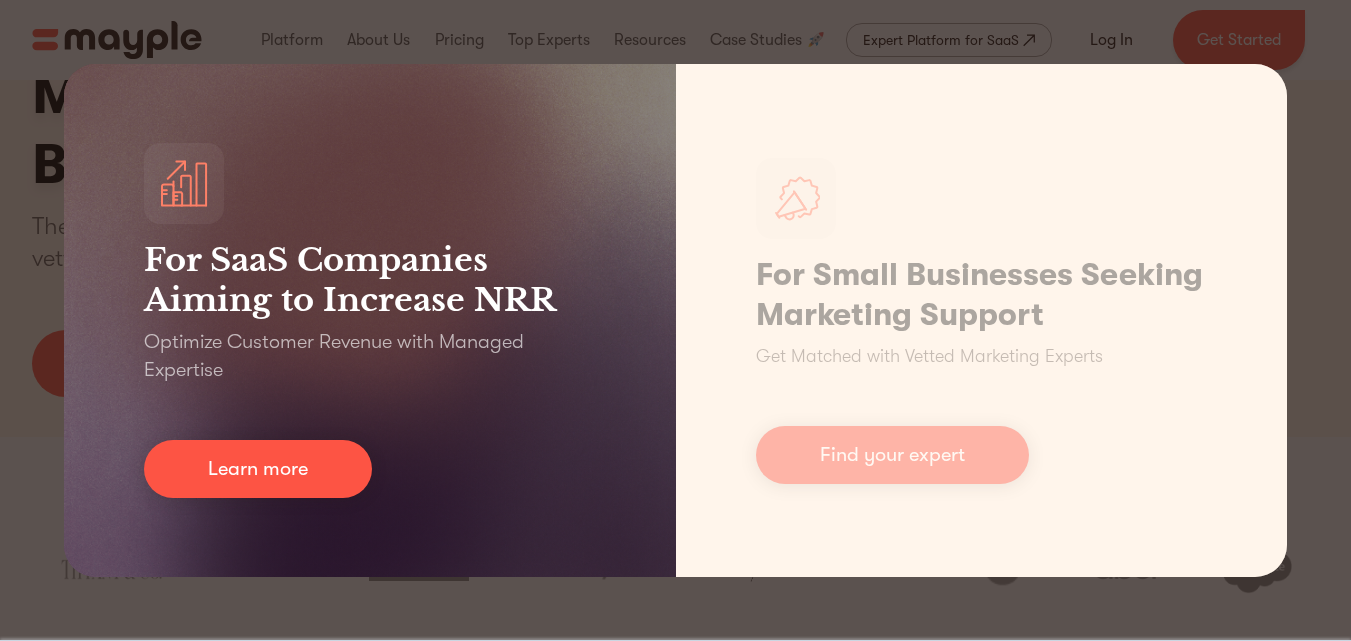 click on "For SaaS Companies Aiming to Increase NRR Optimize Customer Revenue with Managed Expertise Learn more" at bounding box center [370, 320] 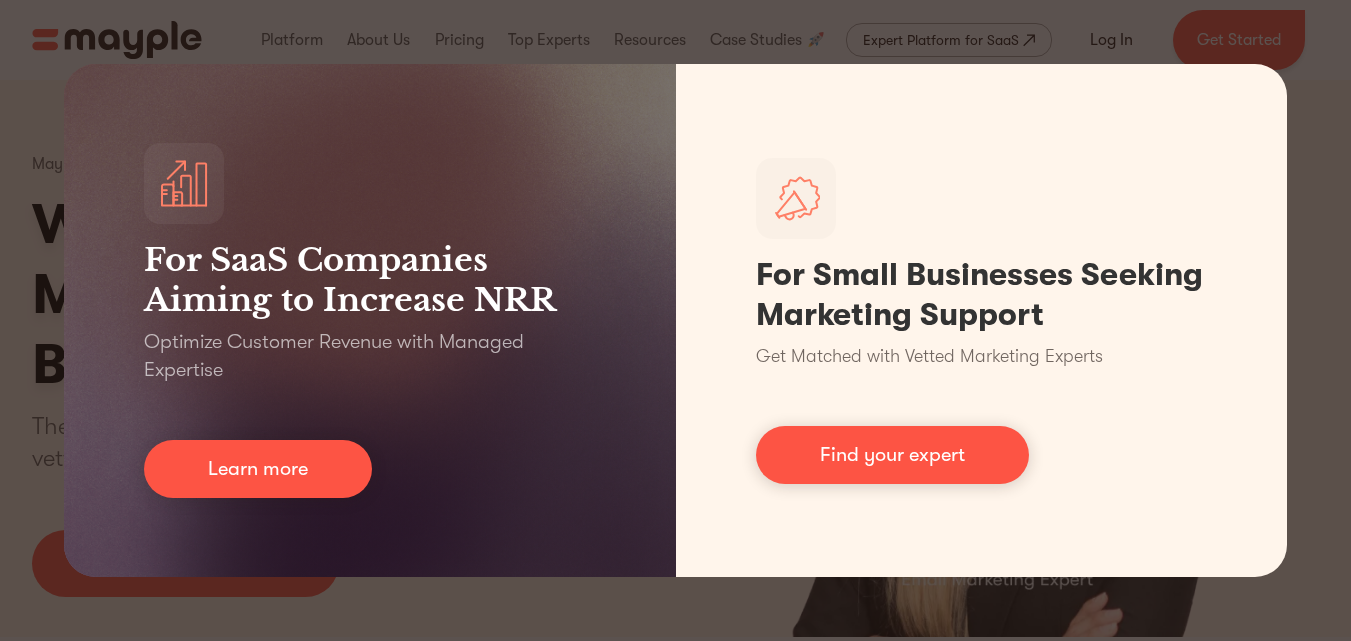 scroll, scrollTop: 0, scrollLeft: 0, axis: both 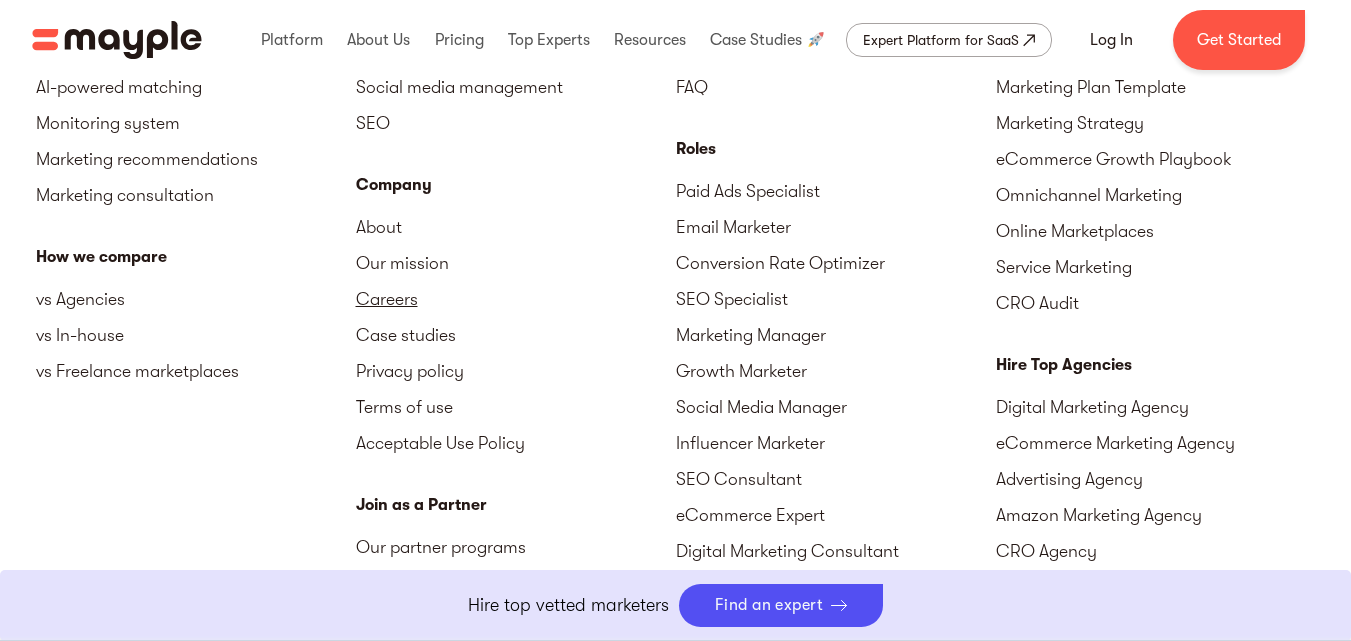 click on "Careers" at bounding box center [516, 299] 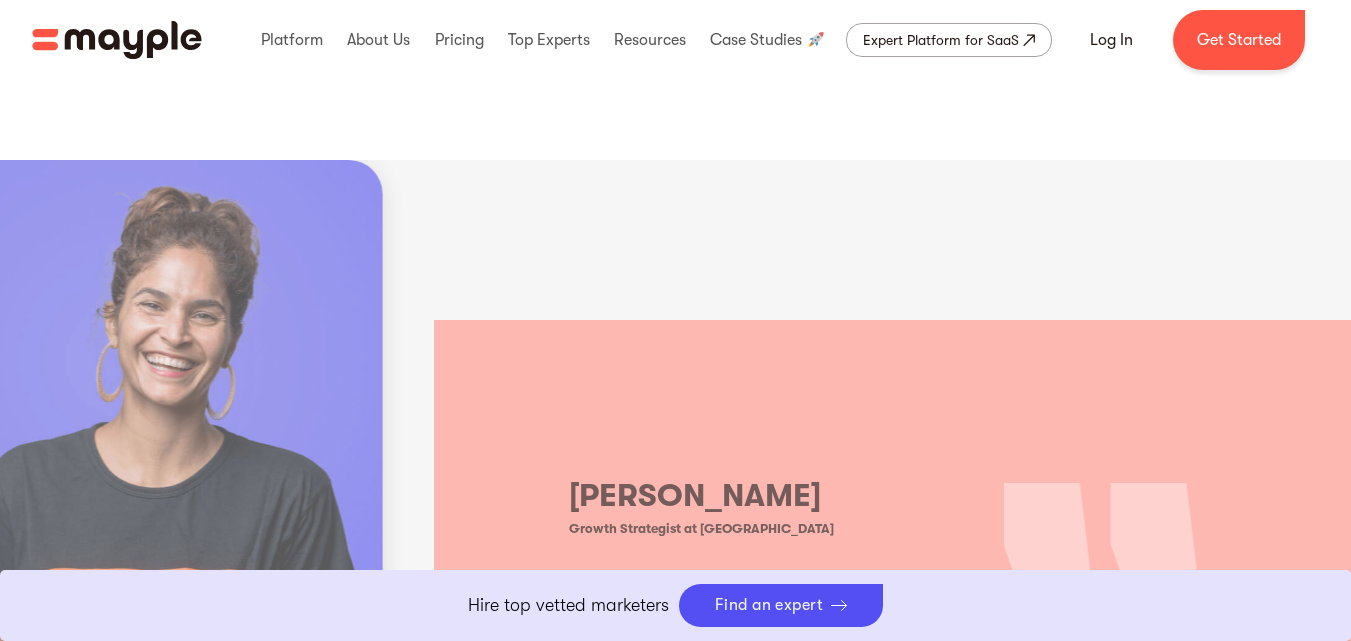 scroll, scrollTop: 600, scrollLeft: 0, axis: vertical 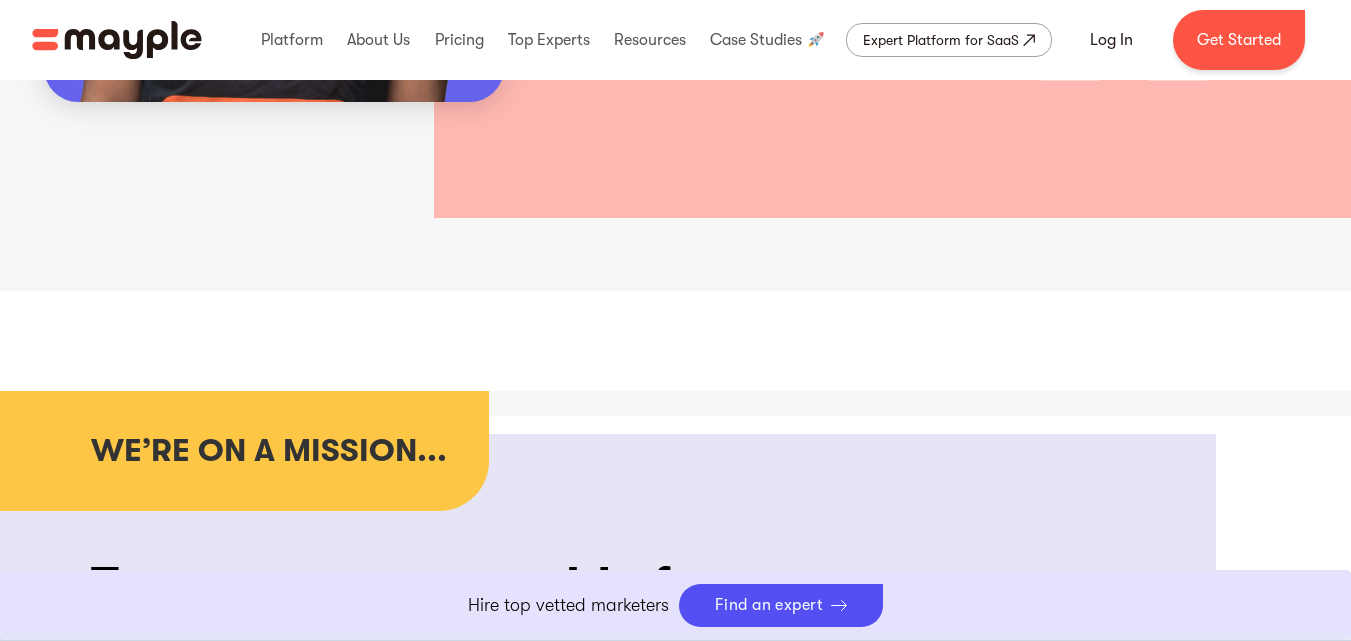 click at bounding box center (2796, -17) 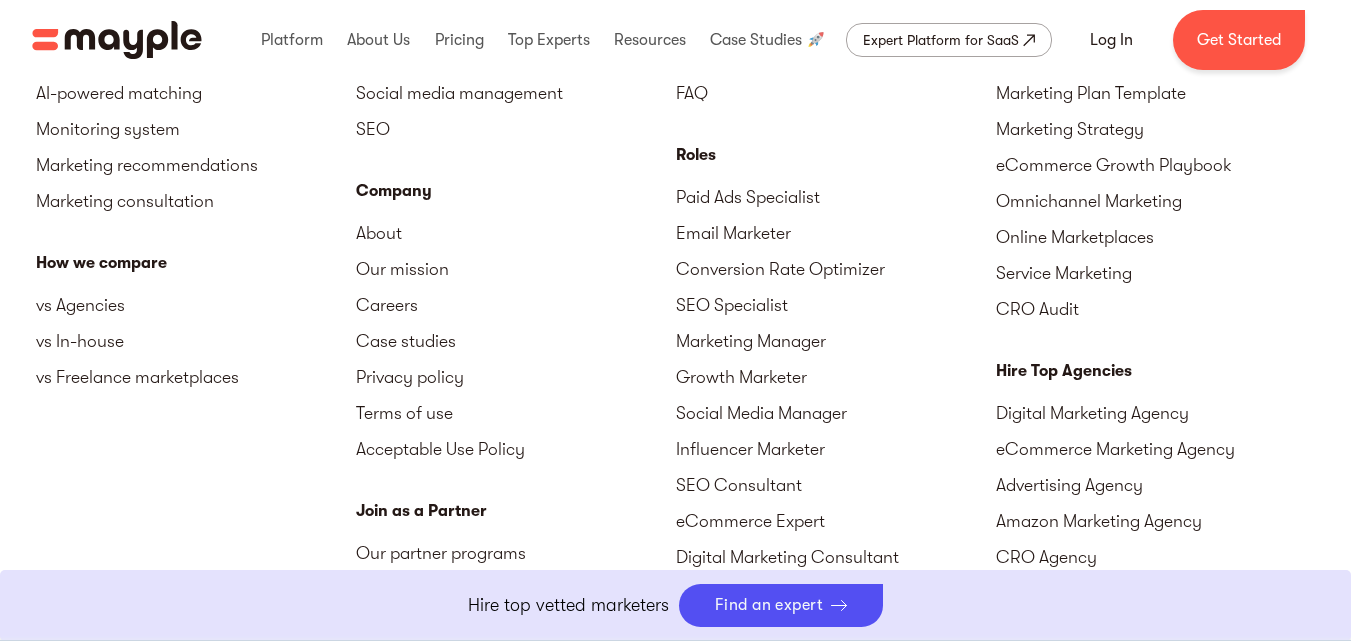 scroll, scrollTop: 5133, scrollLeft: 0, axis: vertical 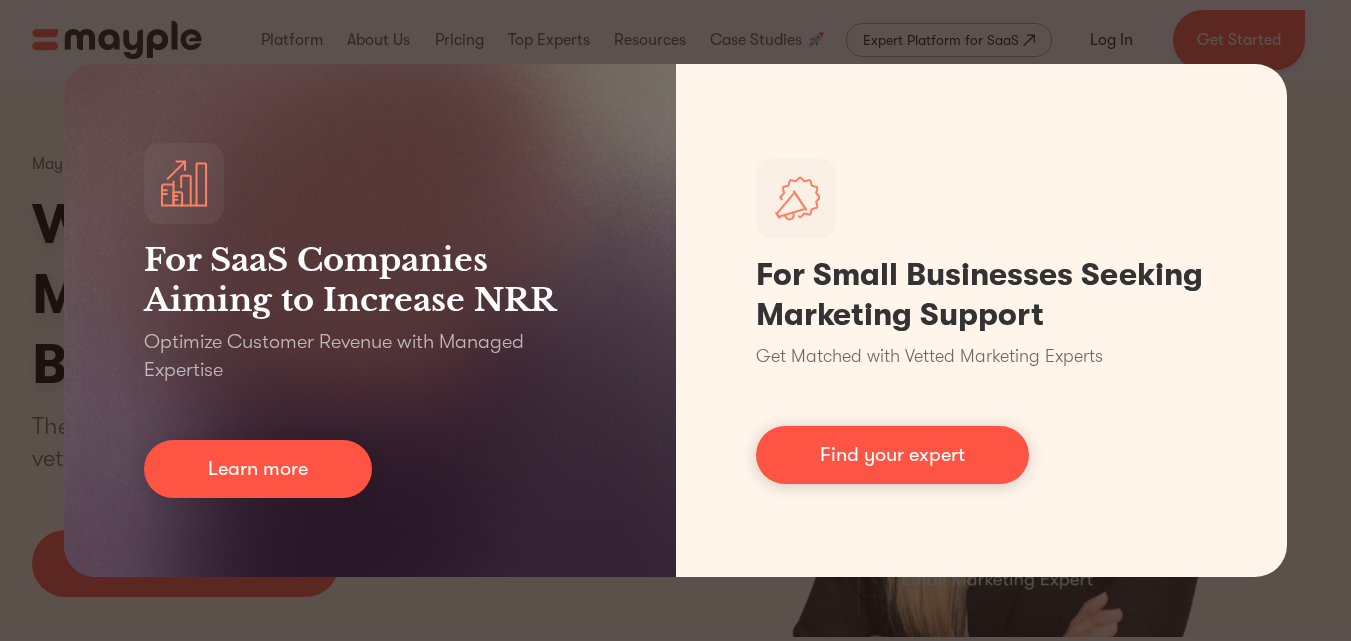 click on "For SaaS Companies Aiming to Increase NRR Optimize Customer Revenue with Managed Expertise Learn more For Small Businesses Seeking Marketing Support Get Matched with Vetted Marketing Experts Find your expert" at bounding box center [675, 320] 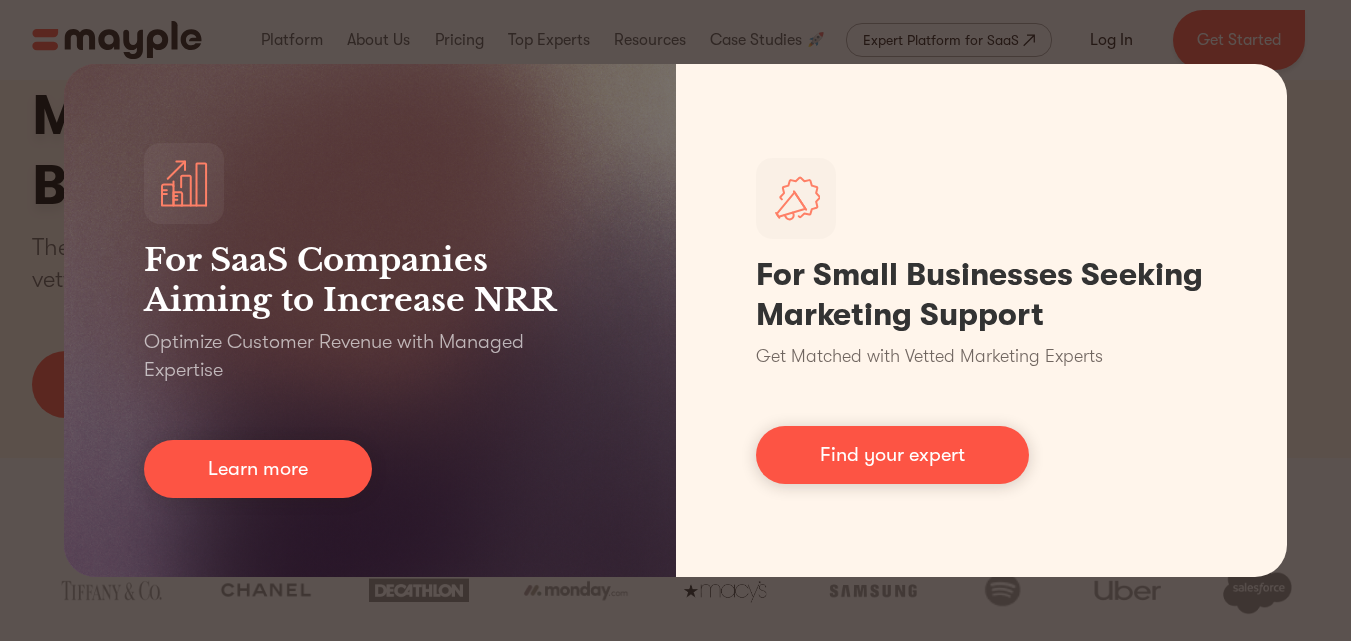 scroll, scrollTop: 0, scrollLeft: 0, axis: both 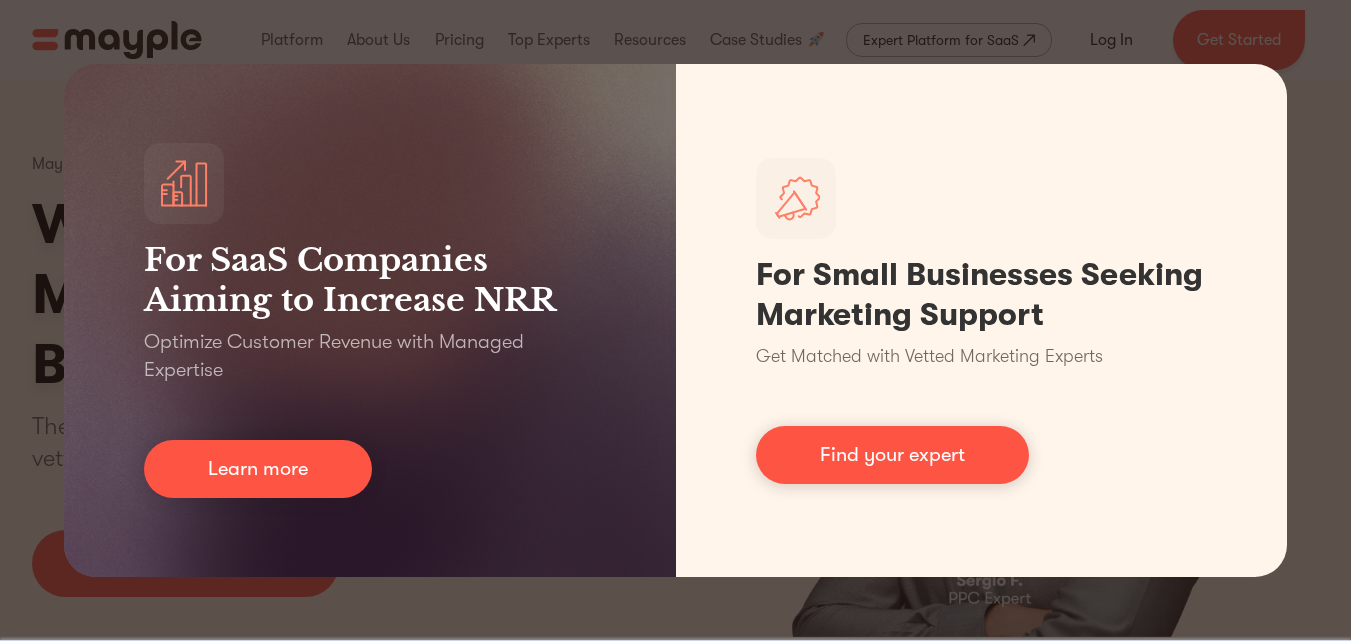 click on "For SaaS Companies Aiming to Increase NRR Optimize Customer Revenue with Managed Expertise Learn more For Small Businesses Seeking Marketing Support Get Matched with Vetted Marketing Experts Find your expert" at bounding box center [675, 320] 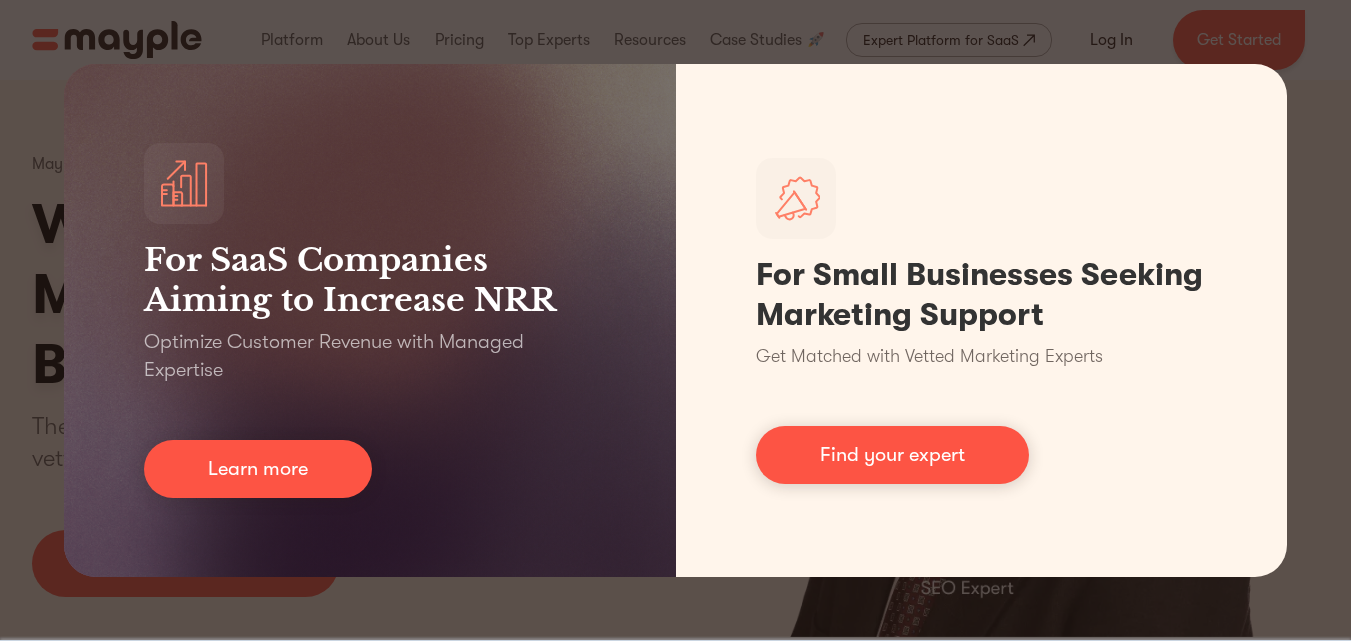 click on "For SaaS Companies Aiming to Increase NRR Optimize Customer Revenue with Managed Expertise Learn more For Small Businesses Seeking Marketing Support Get Matched with Vetted Marketing Experts Find your expert" at bounding box center (675, 320) 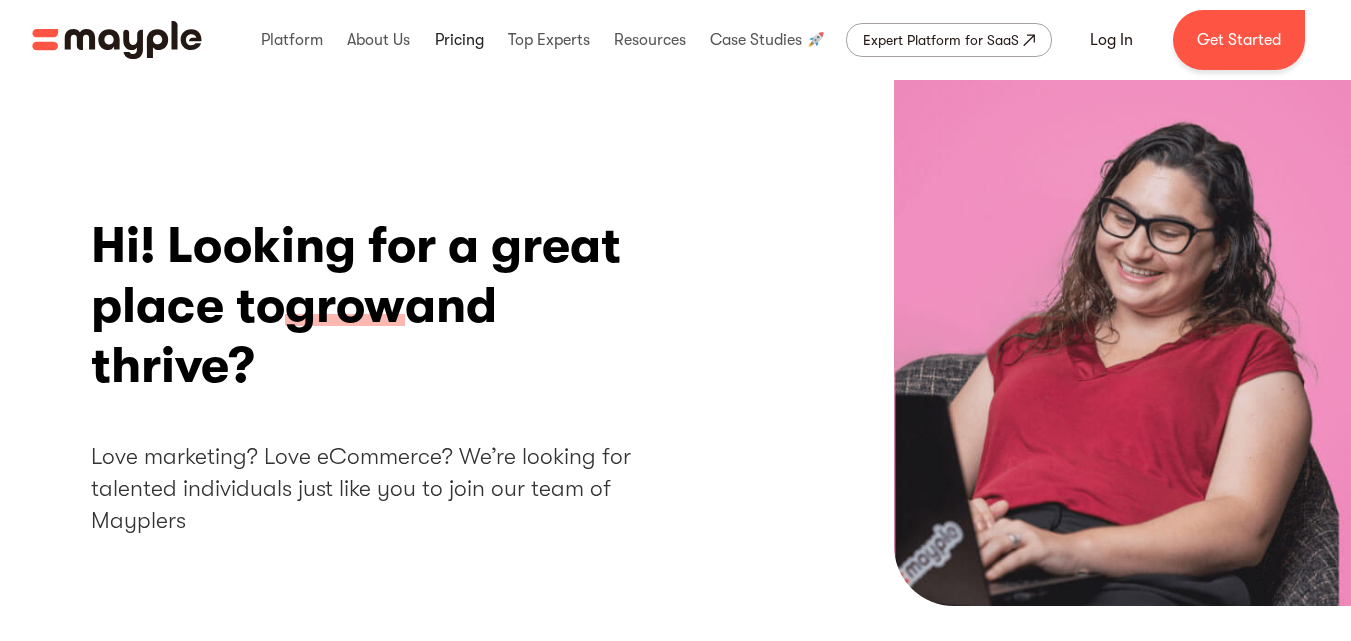scroll, scrollTop: 0, scrollLeft: 0, axis: both 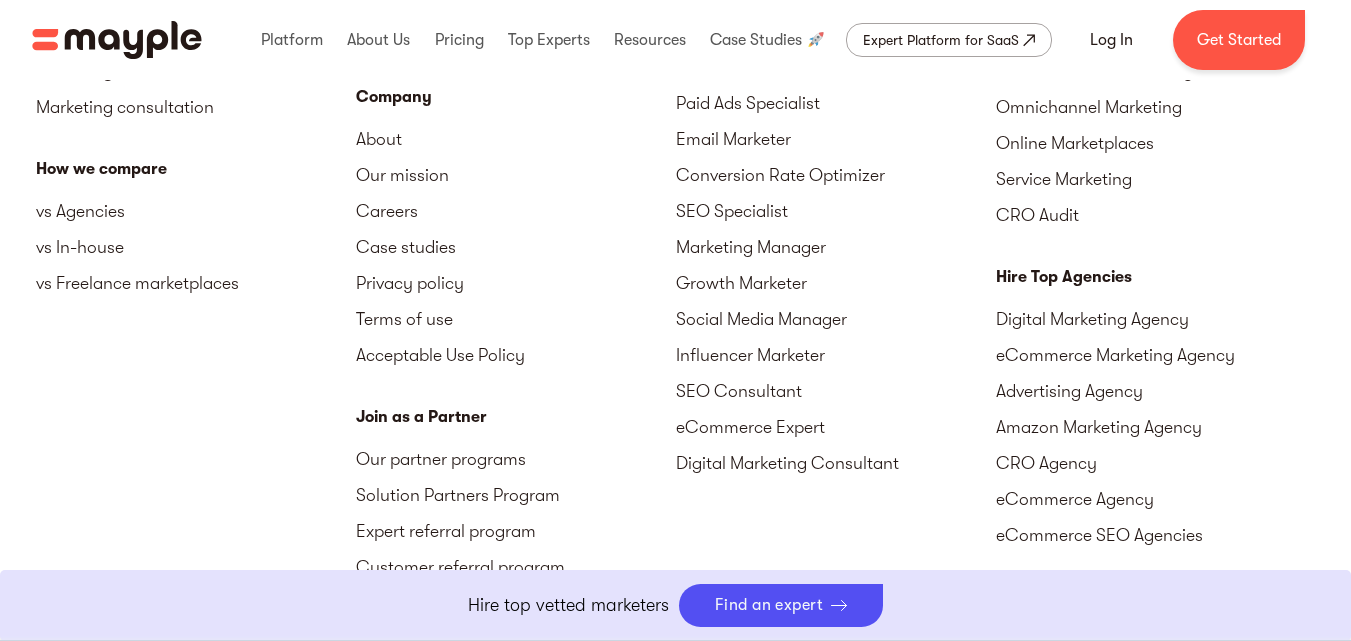 drag, startPoint x: 1365, startPoint y: 293, endPoint x: 1361, endPoint y: 577, distance: 284.02817 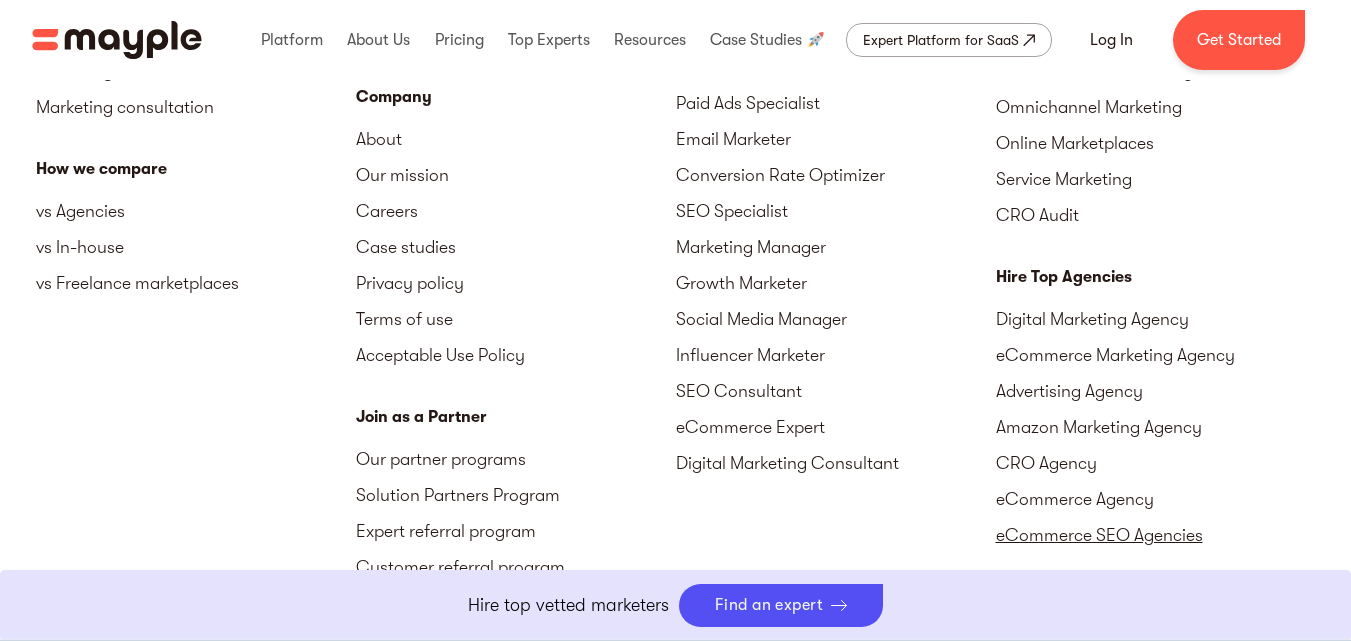 scroll, scrollTop: 5227, scrollLeft: 0, axis: vertical 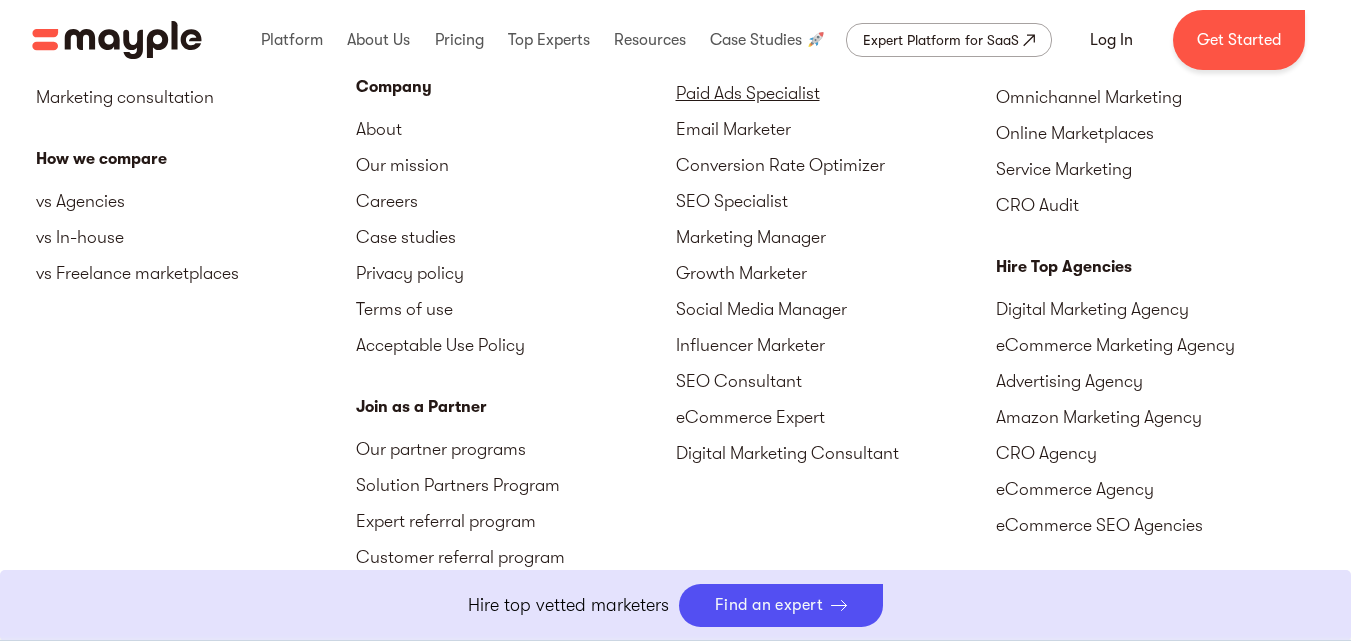 click on "Paid Ads Specialist" at bounding box center [836, 93] 